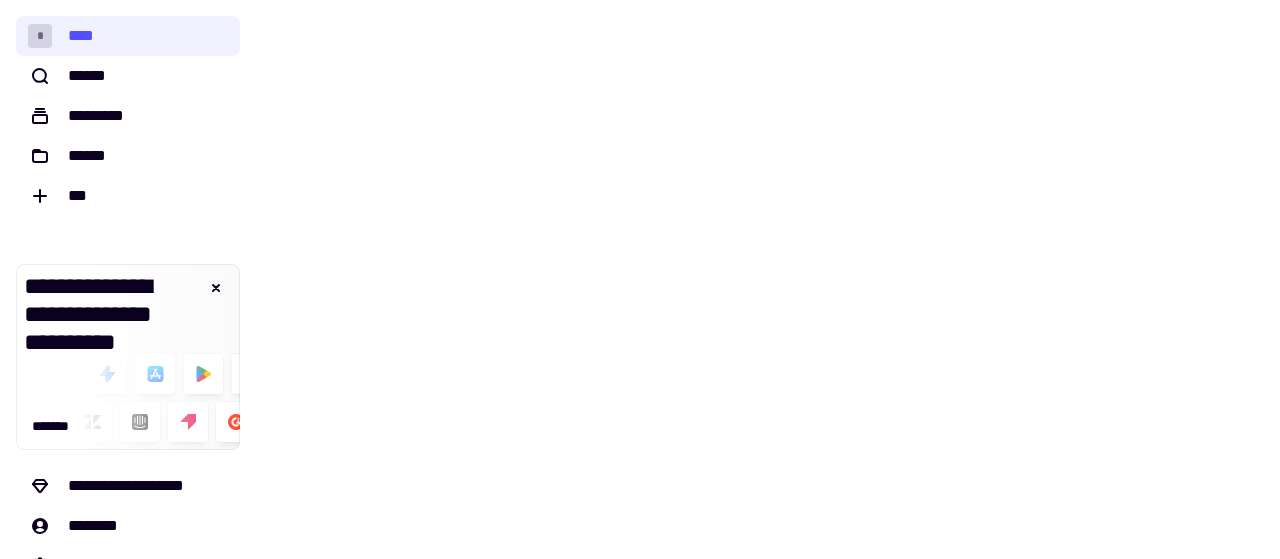 scroll, scrollTop: 0, scrollLeft: 0, axis: both 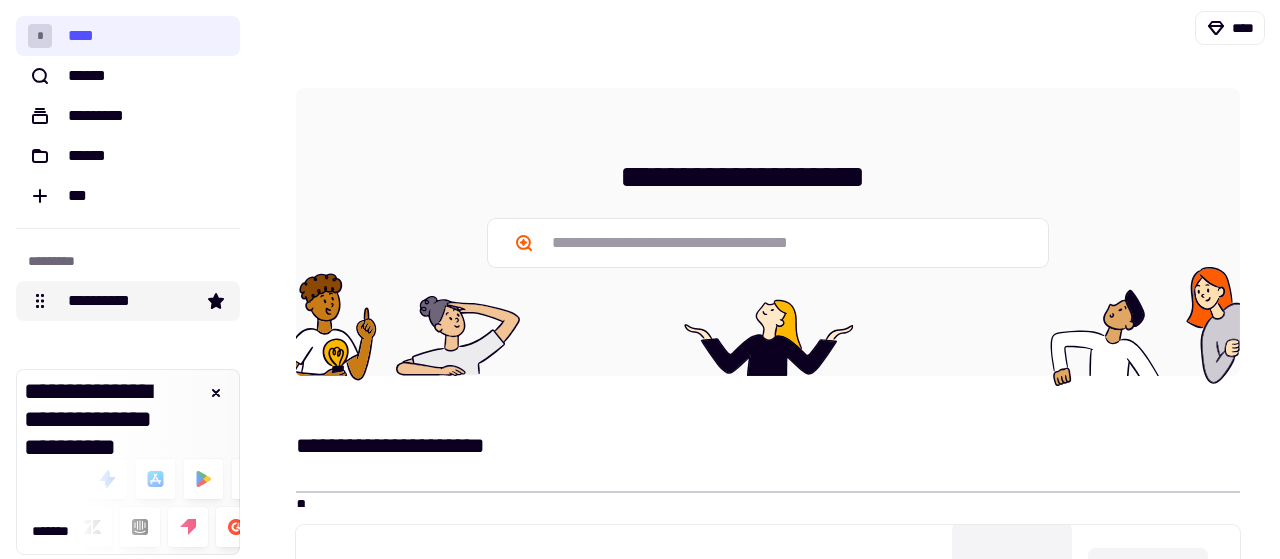 click on "**********" 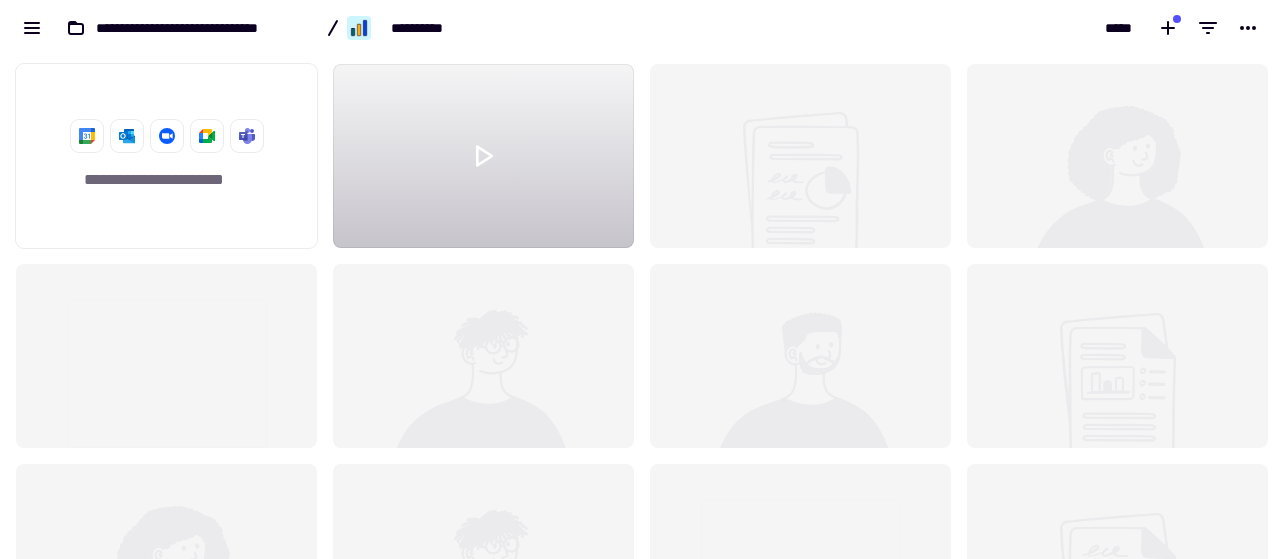 scroll, scrollTop: 16, scrollLeft: 16, axis: both 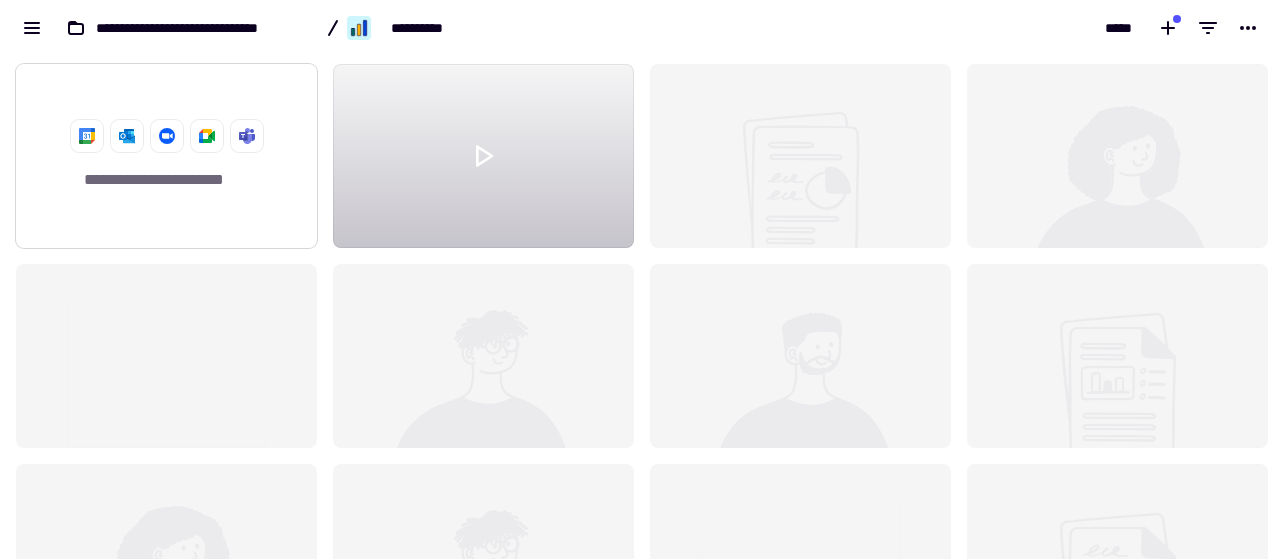 click on "**********" 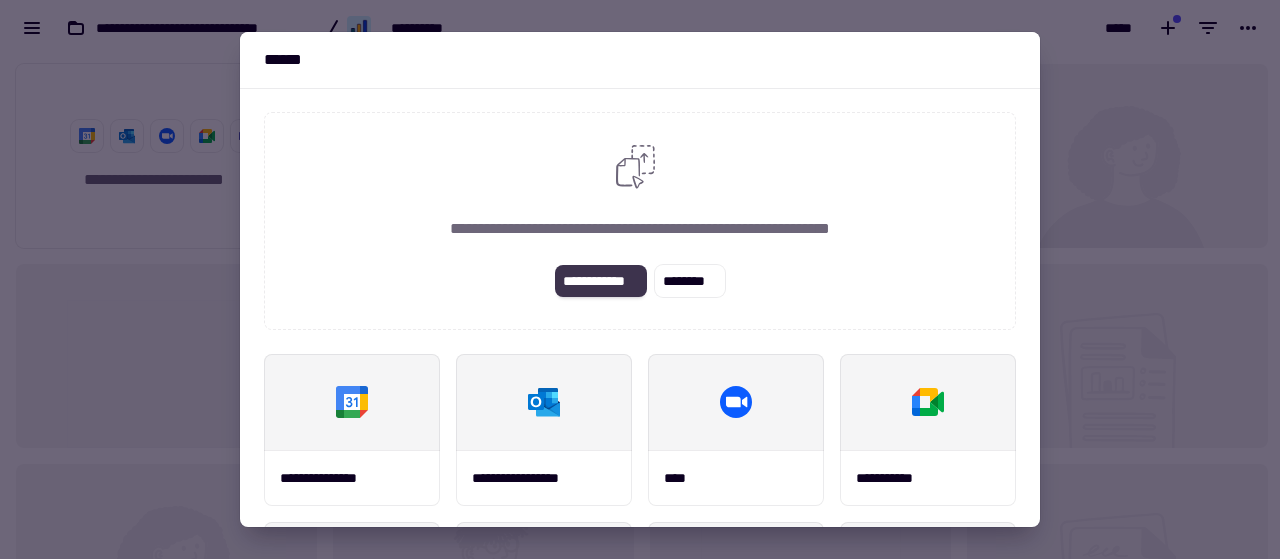 click on "**********" 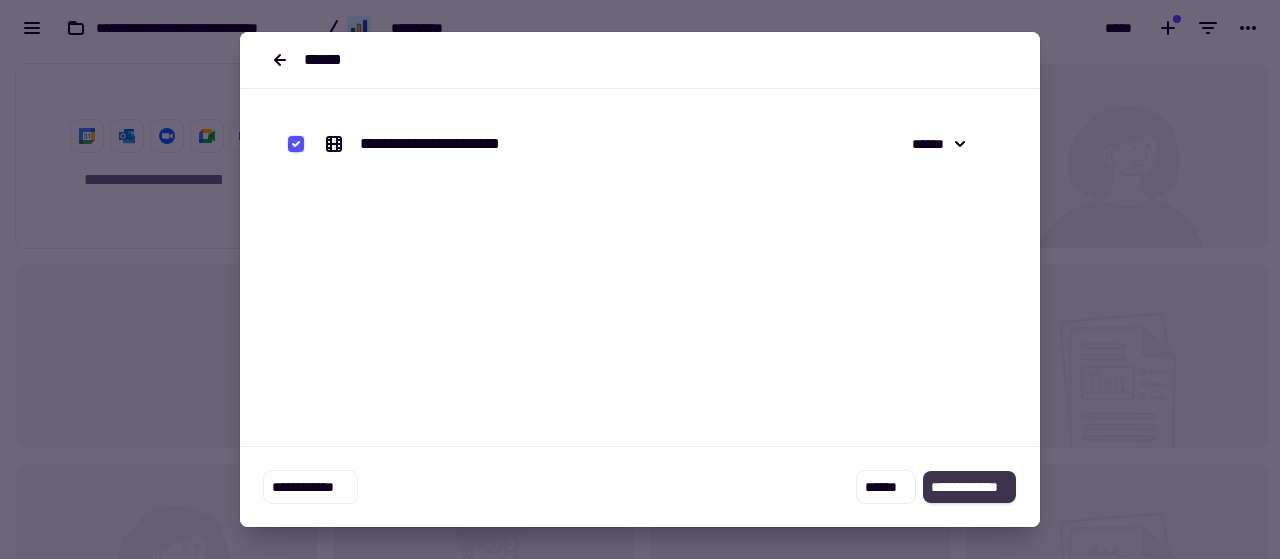 click on "**********" 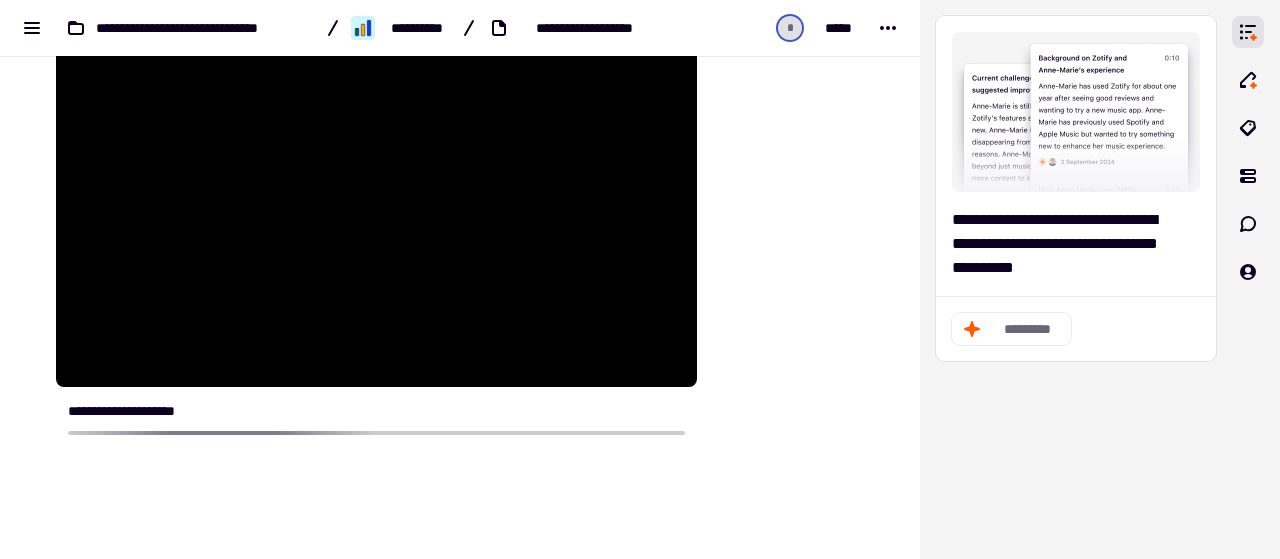 scroll, scrollTop: 300, scrollLeft: 0, axis: vertical 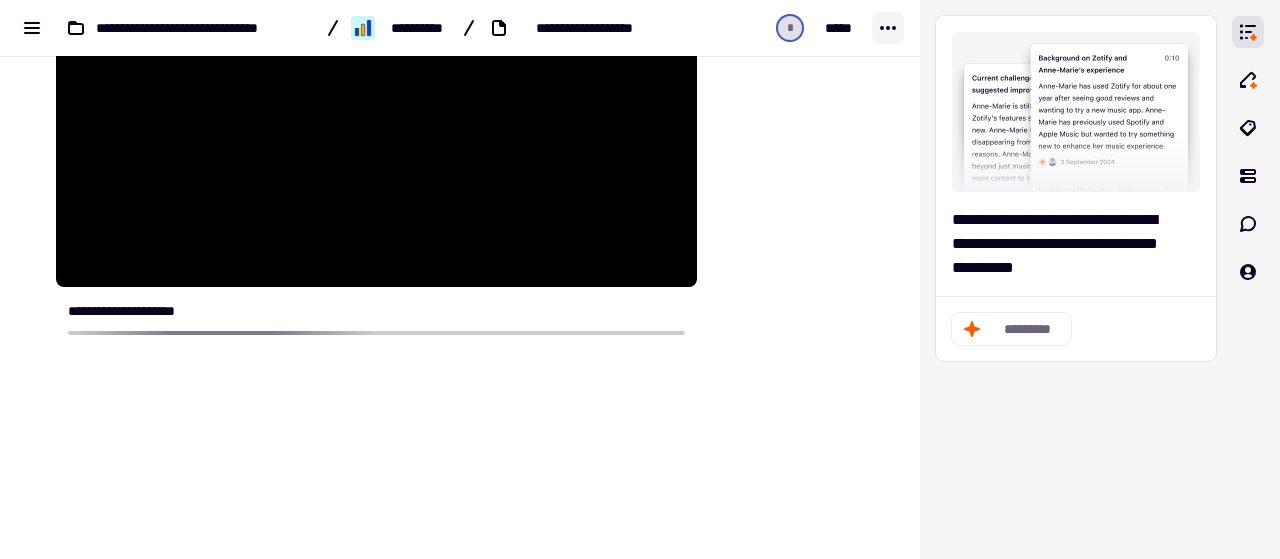 click 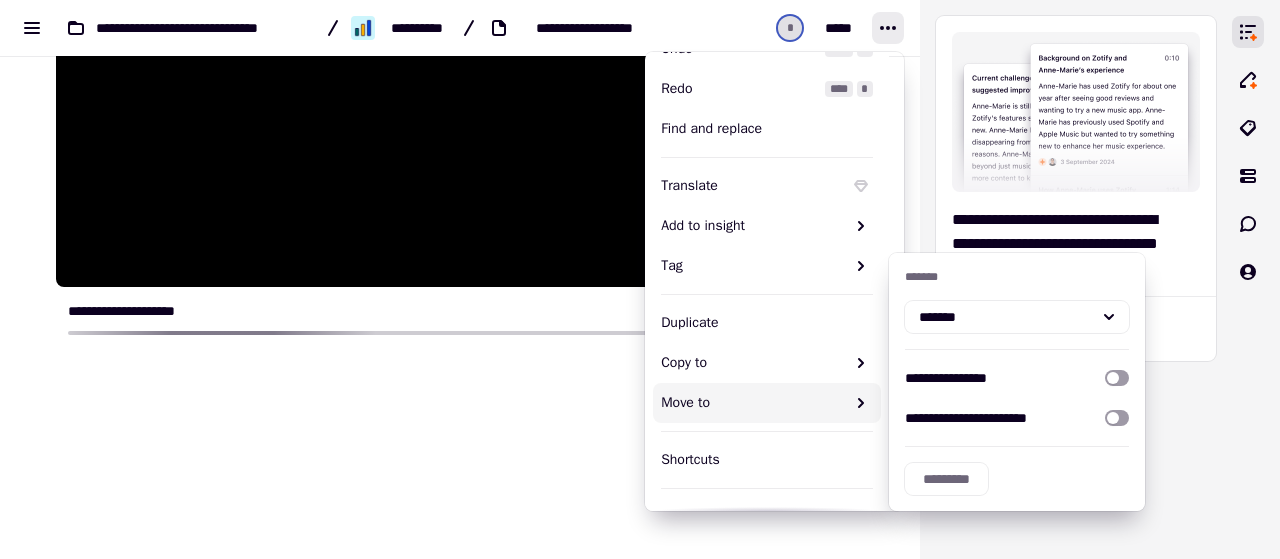 scroll, scrollTop: 0, scrollLeft: 0, axis: both 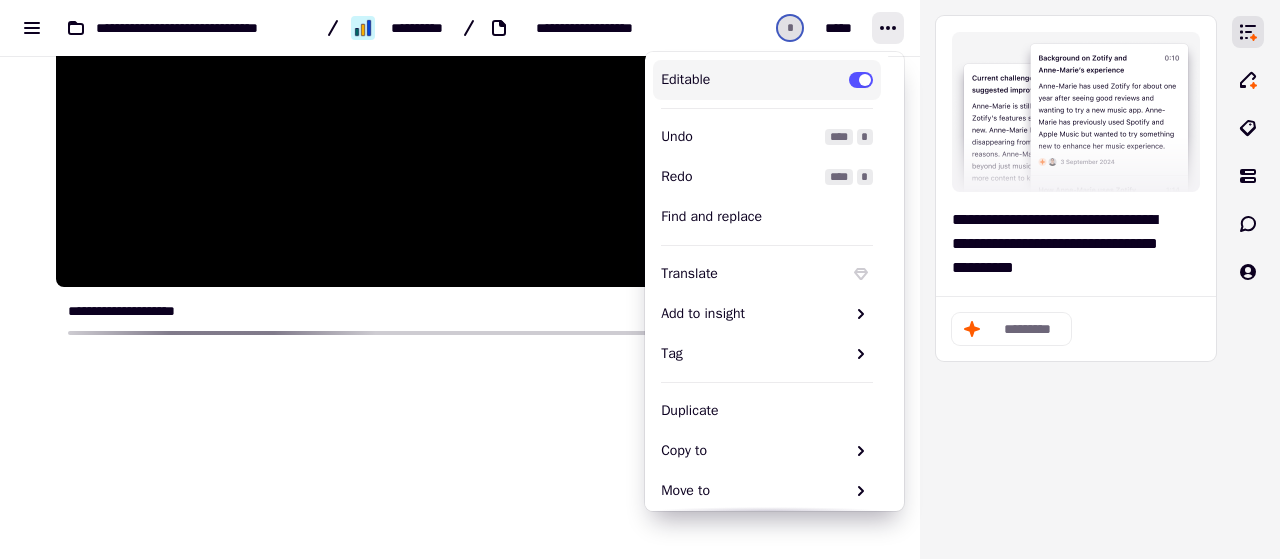 click on "**********" at bounding box center (362, 28) 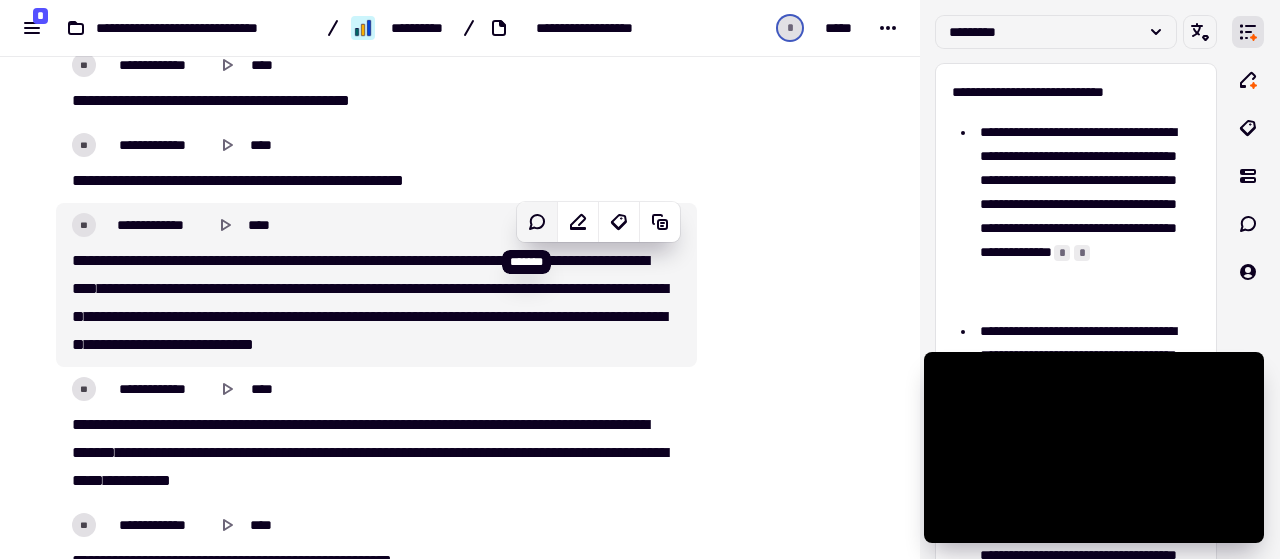 scroll, scrollTop: 1000, scrollLeft: 0, axis: vertical 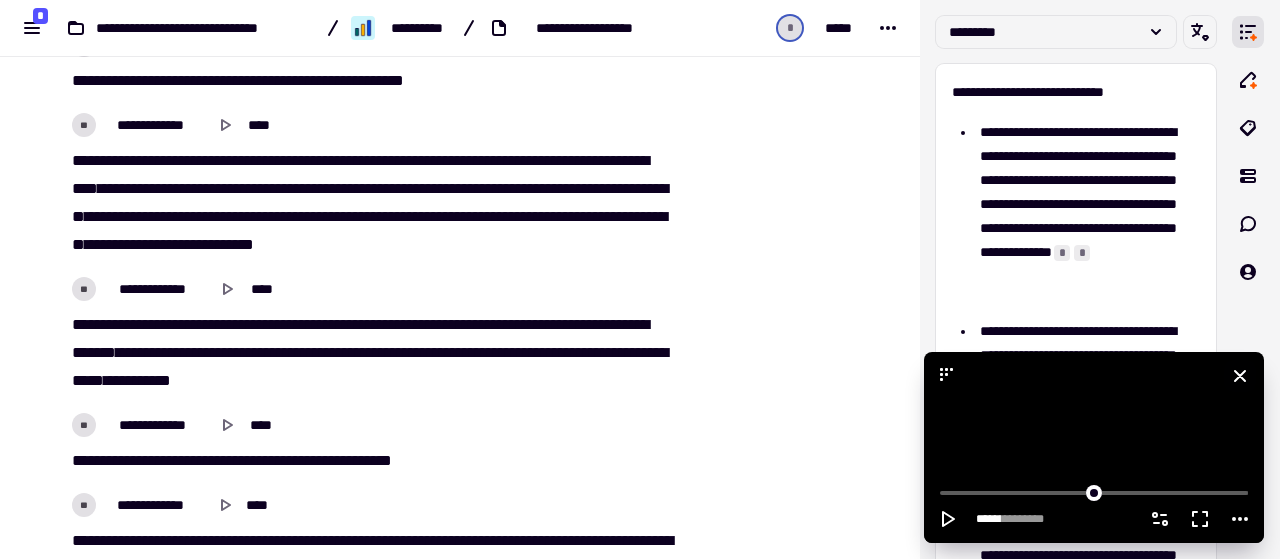 click 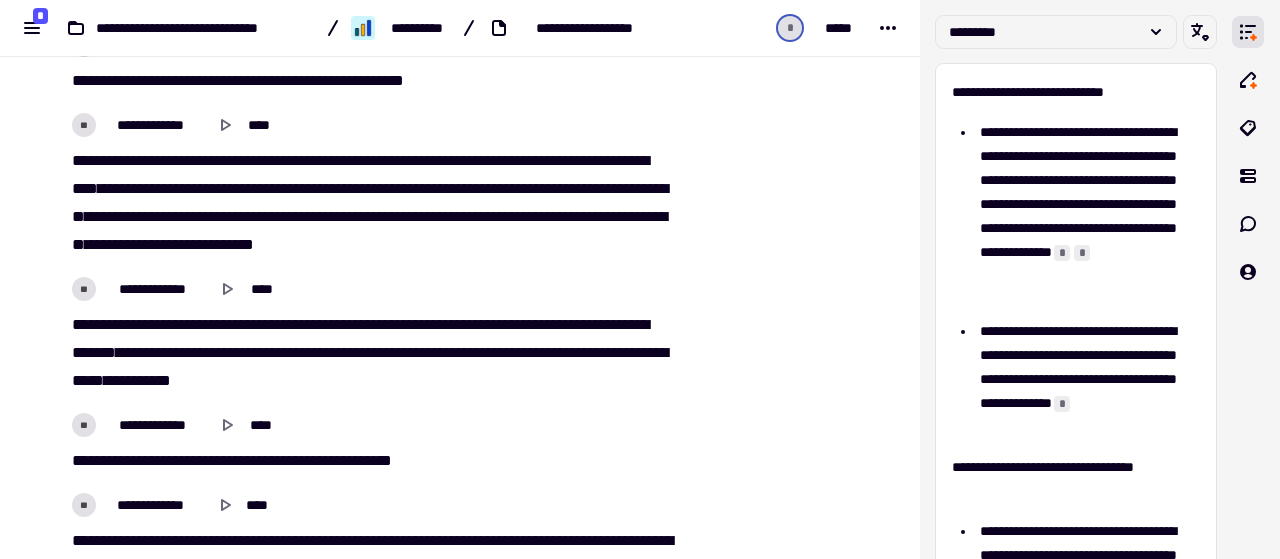 scroll, scrollTop: 1100, scrollLeft: 0, axis: vertical 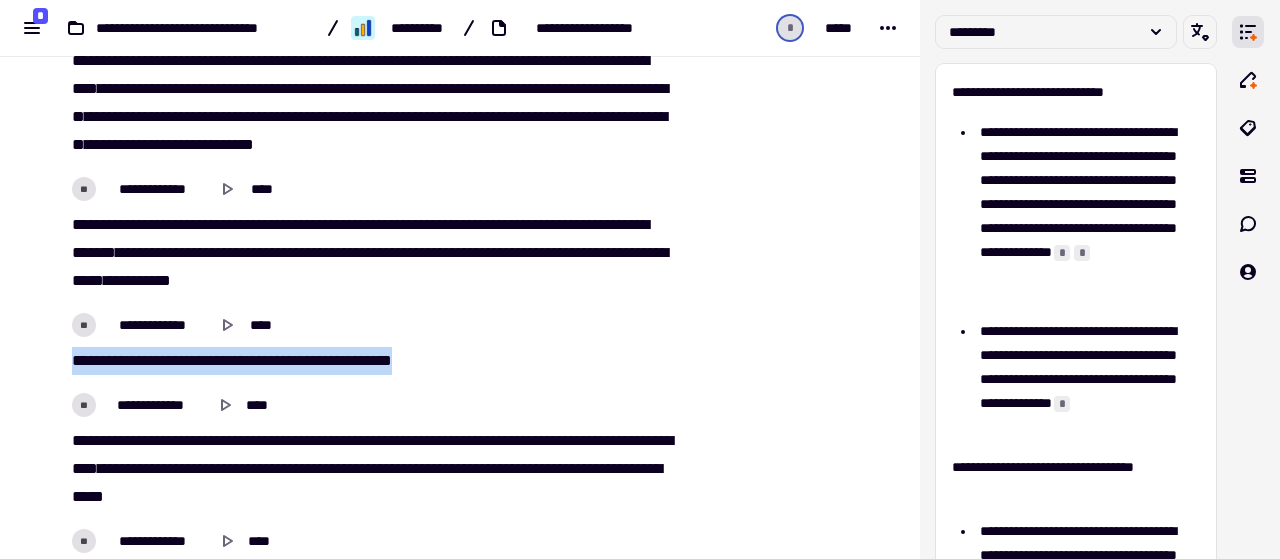 drag, startPoint x: 72, startPoint y: 355, endPoint x: 426, endPoint y: 351, distance: 354.02258 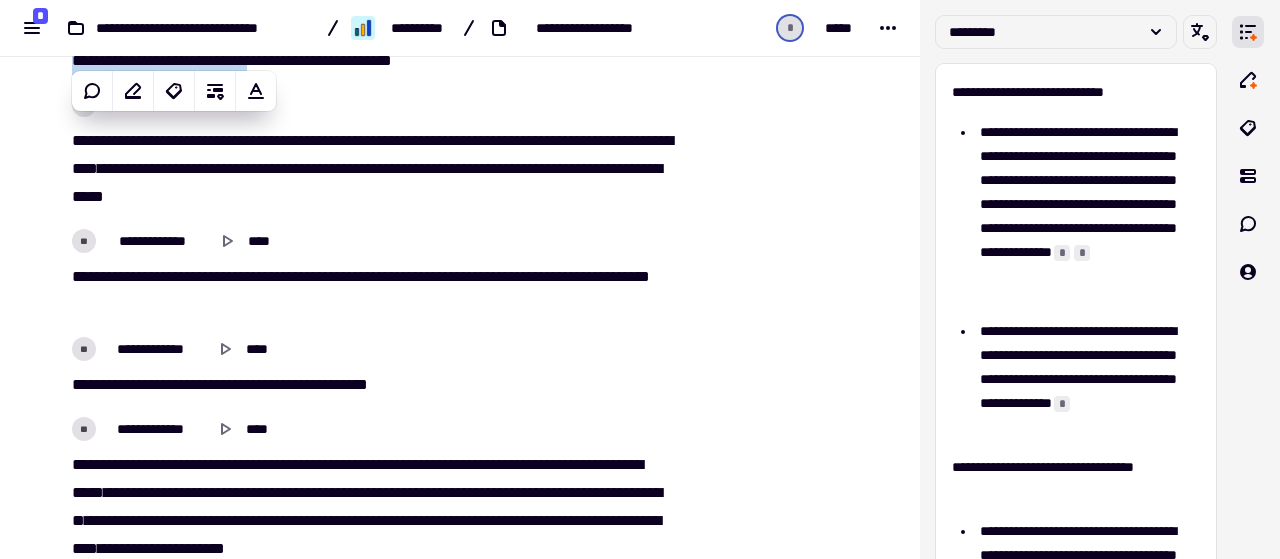 scroll, scrollTop: 1500, scrollLeft: 0, axis: vertical 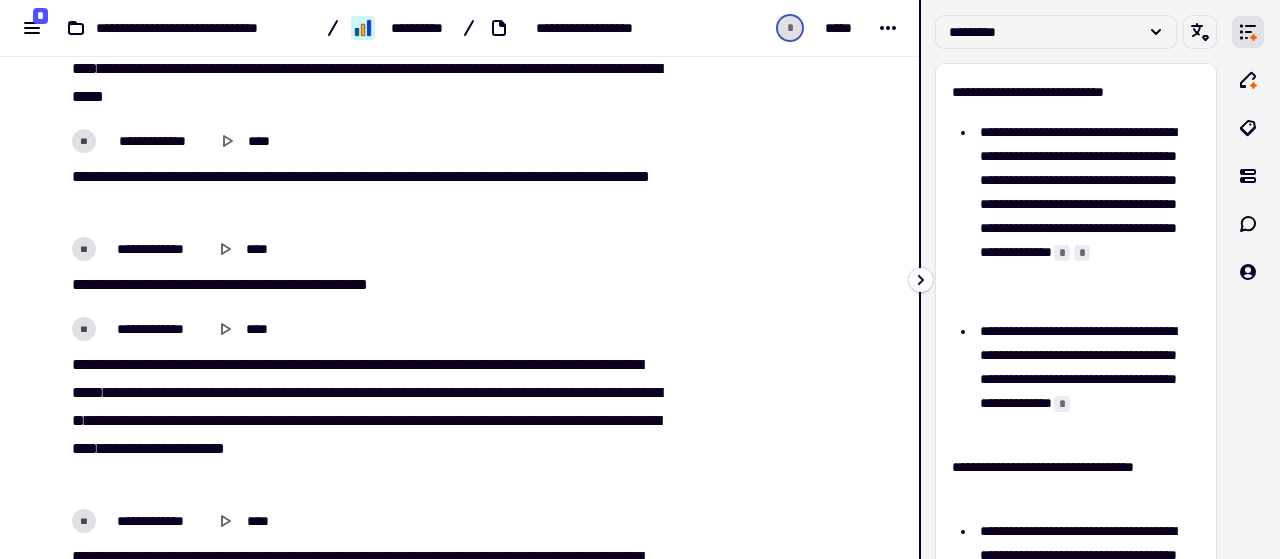 click 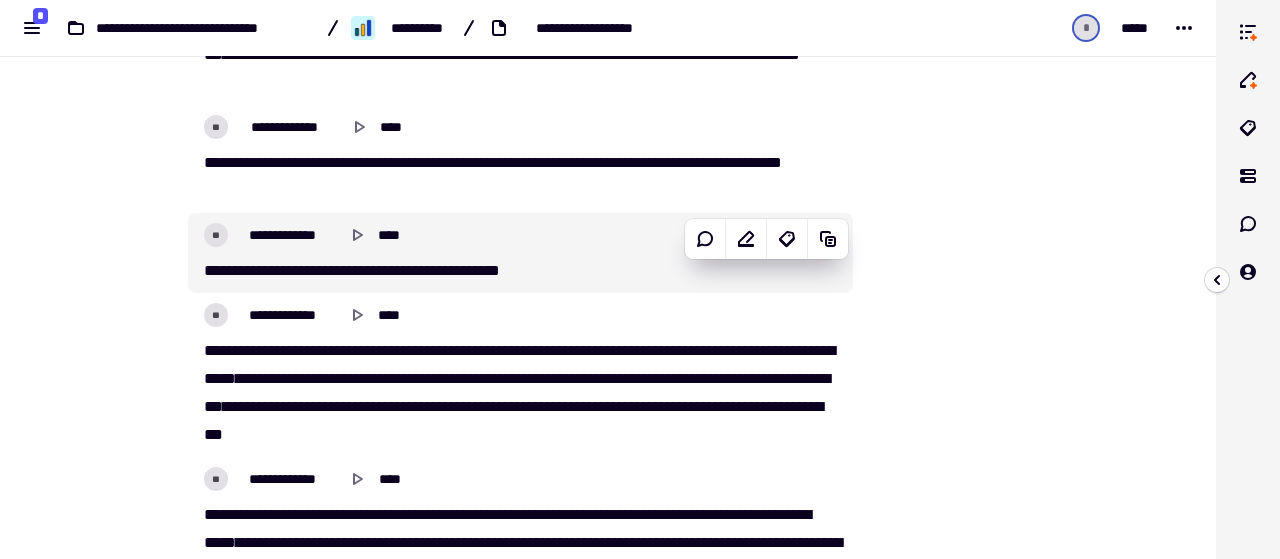 click on "**********" at bounding box center (608, 29242) 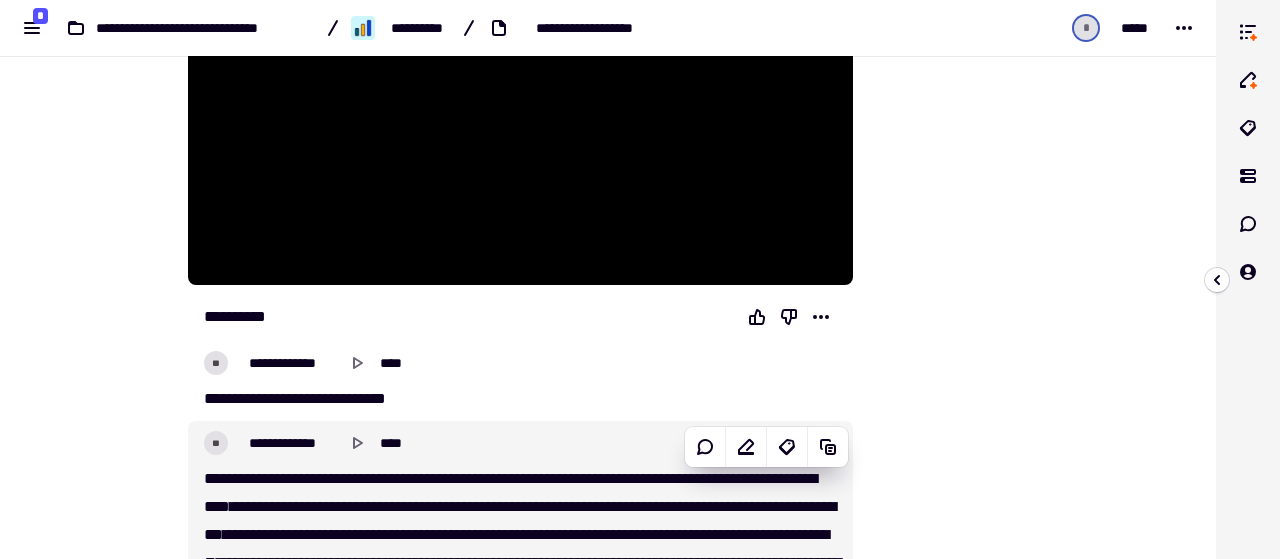 scroll, scrollTop: 0, scrollLeft: 0, axis: both 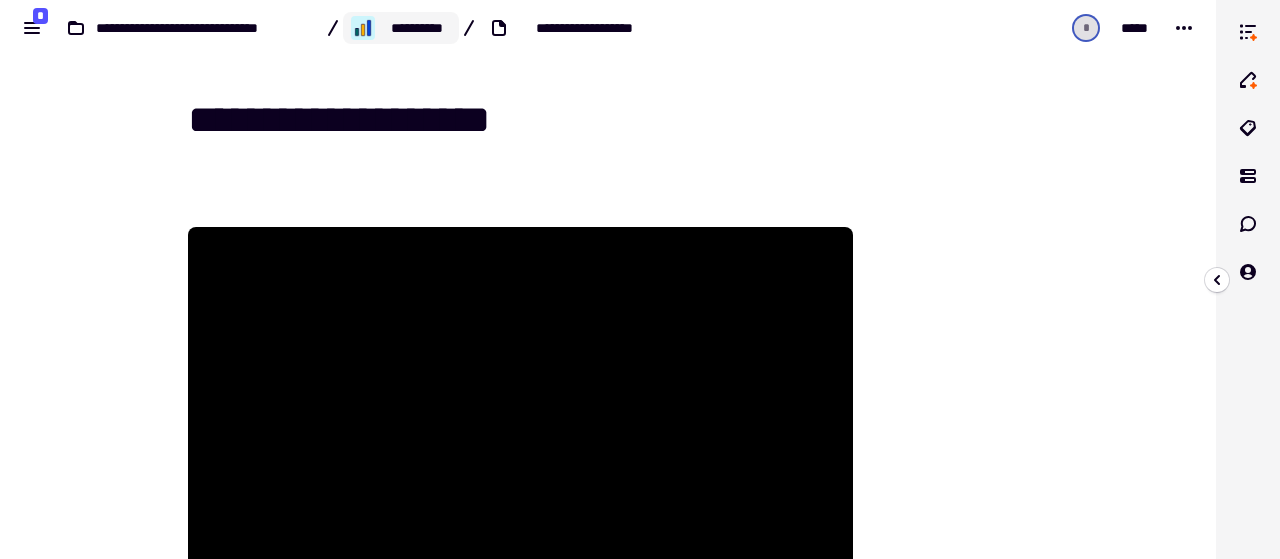 click on "**********" 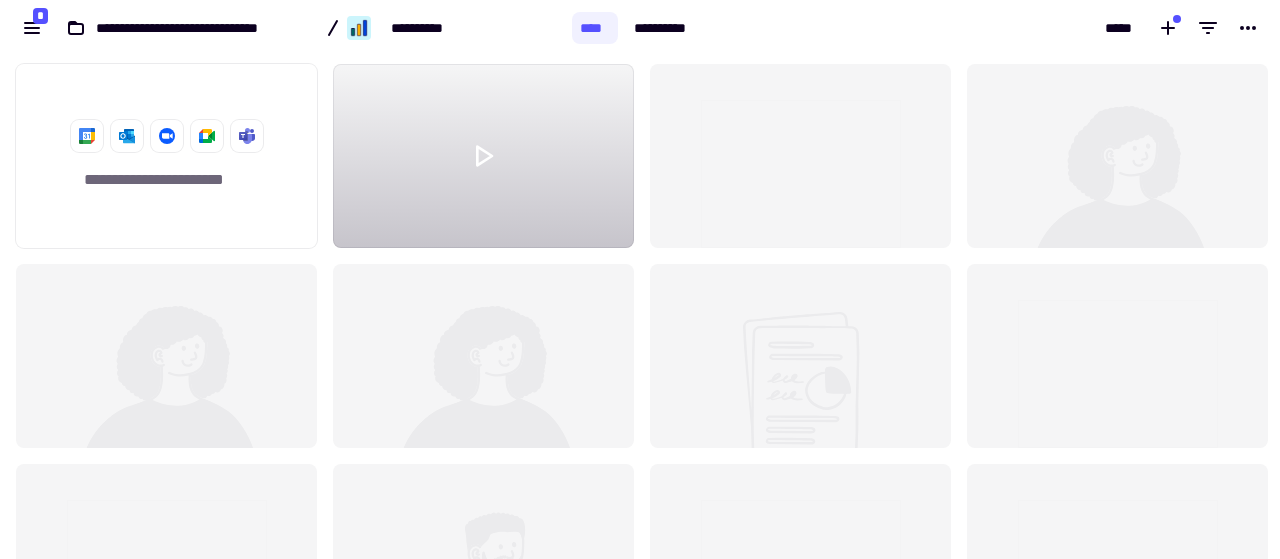 scroll, scrollTop: 16, scrollLeft: 16, axis: both 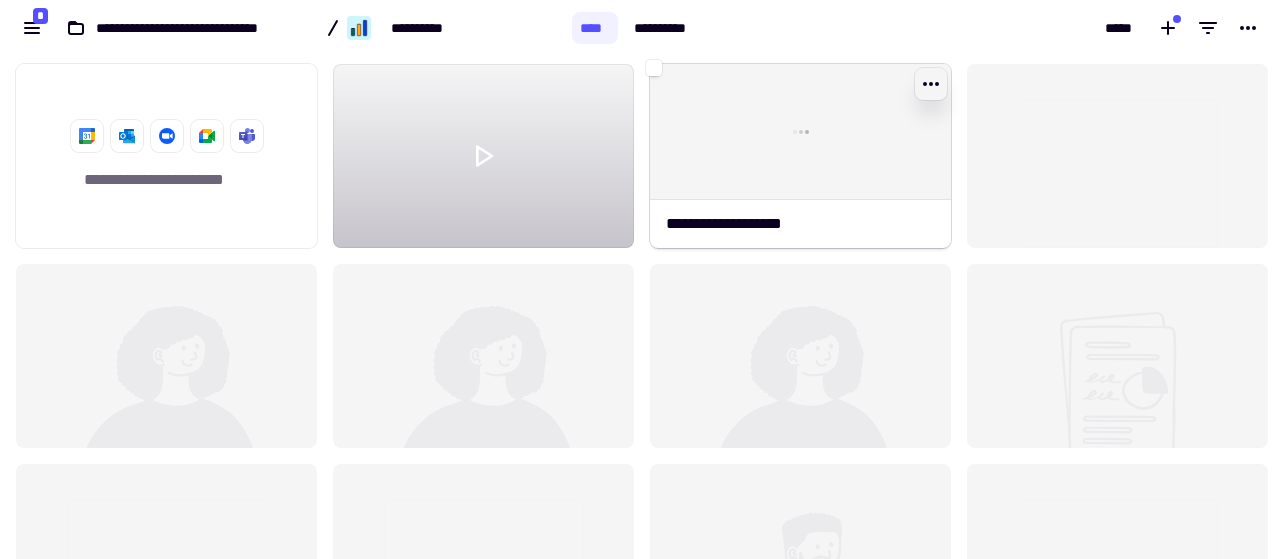 click 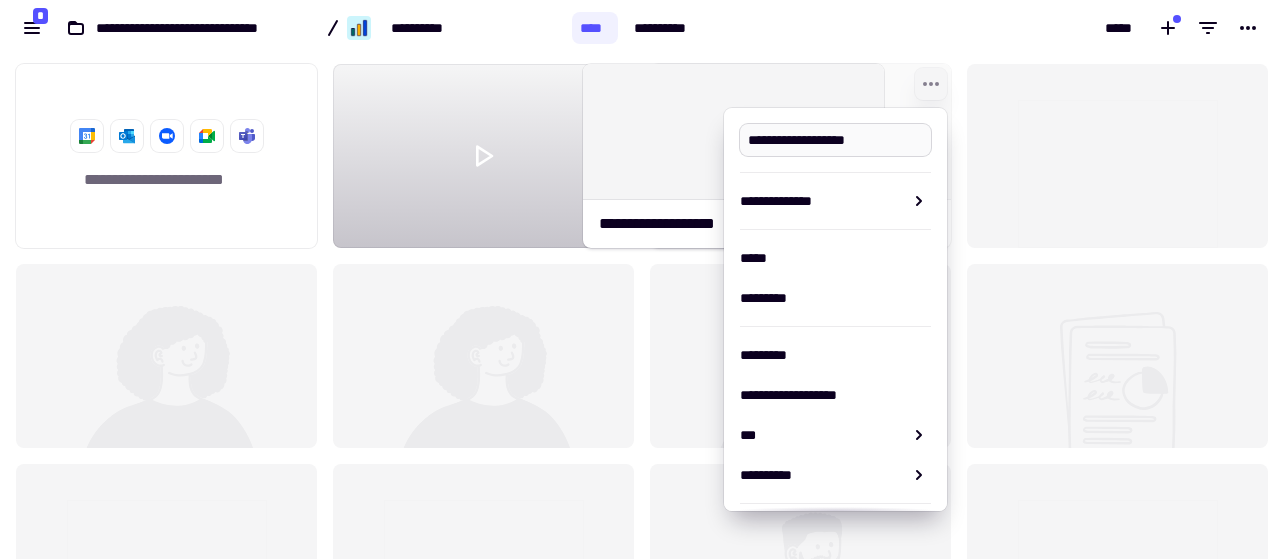 drag, startPoint x: 881, startPoint y: 145, endPoint x: 814, endPoint y: 140, distance: 67.18631 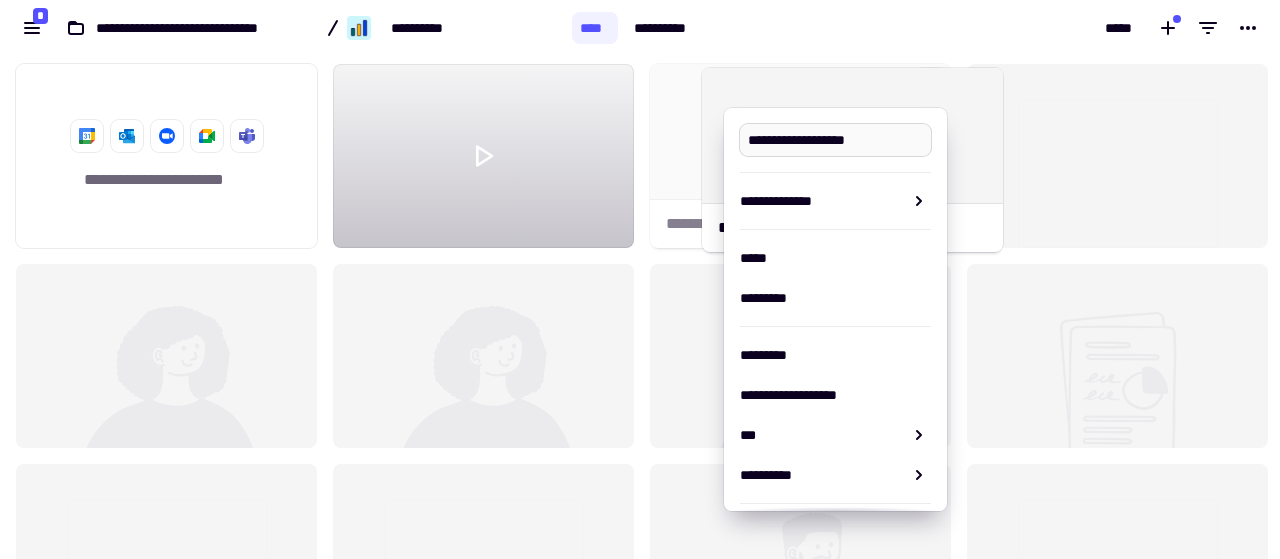 drag, startPoint x: 822, startPoint y: 143, endPoint x: 872, endPoint y: 142, distance: 50.01 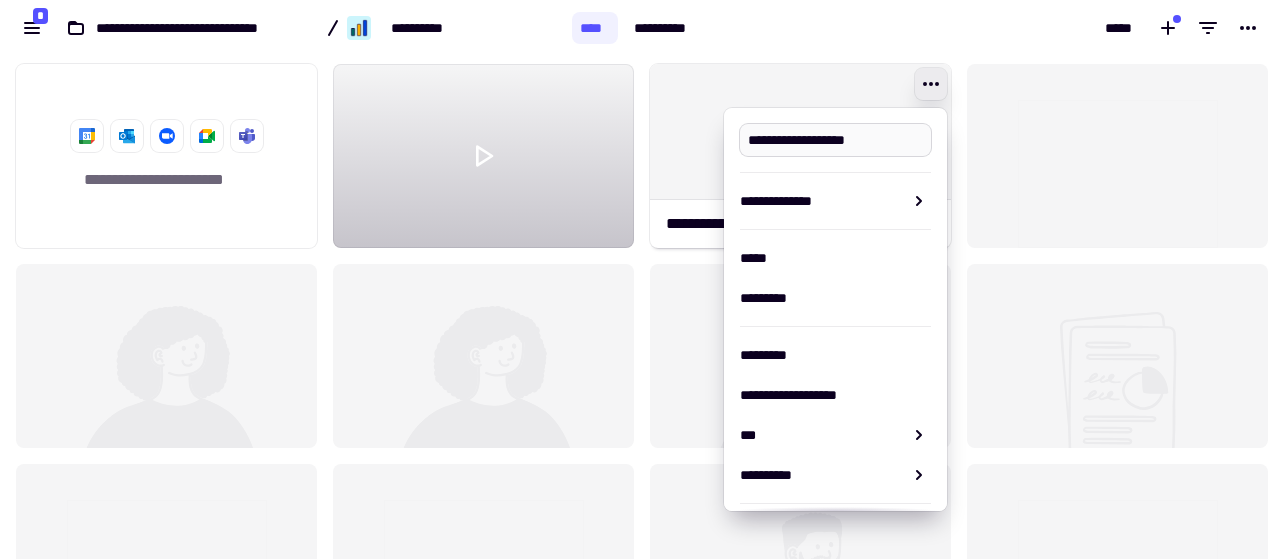 click on "**********" at bounding box center [835, 140] 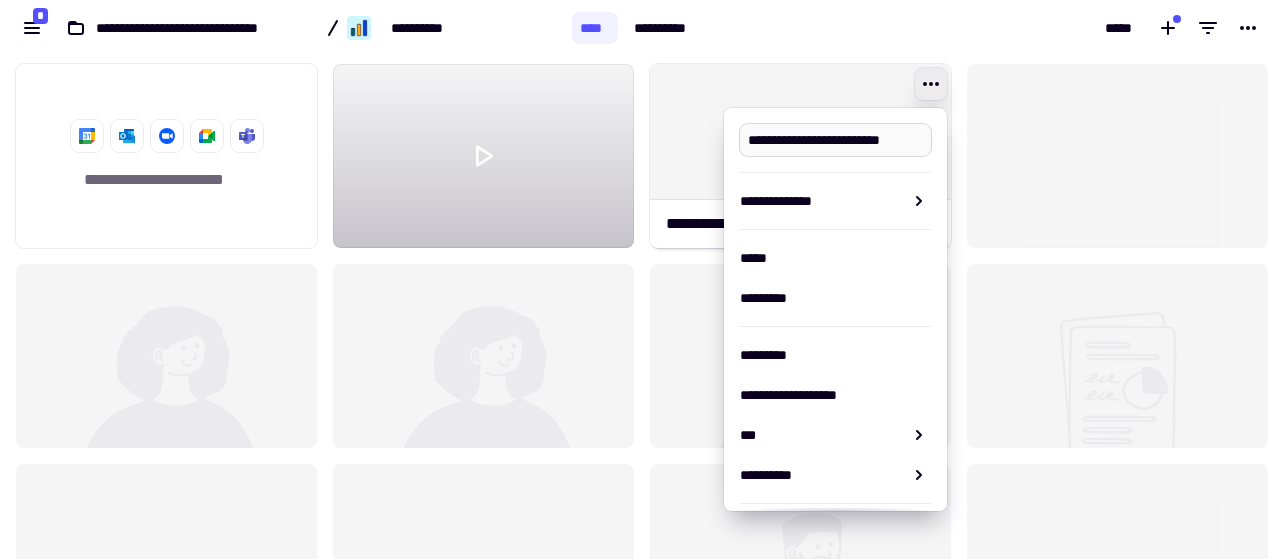 scroll, scrollTop: 0, scrollLeft: 4, axis: horizontal 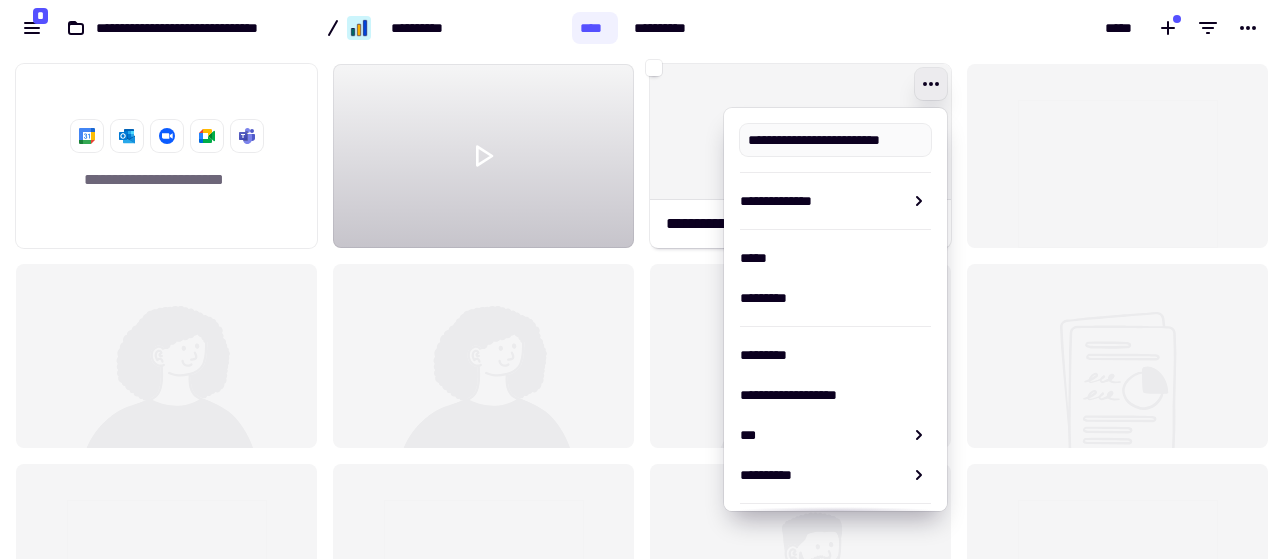 type on "**********" 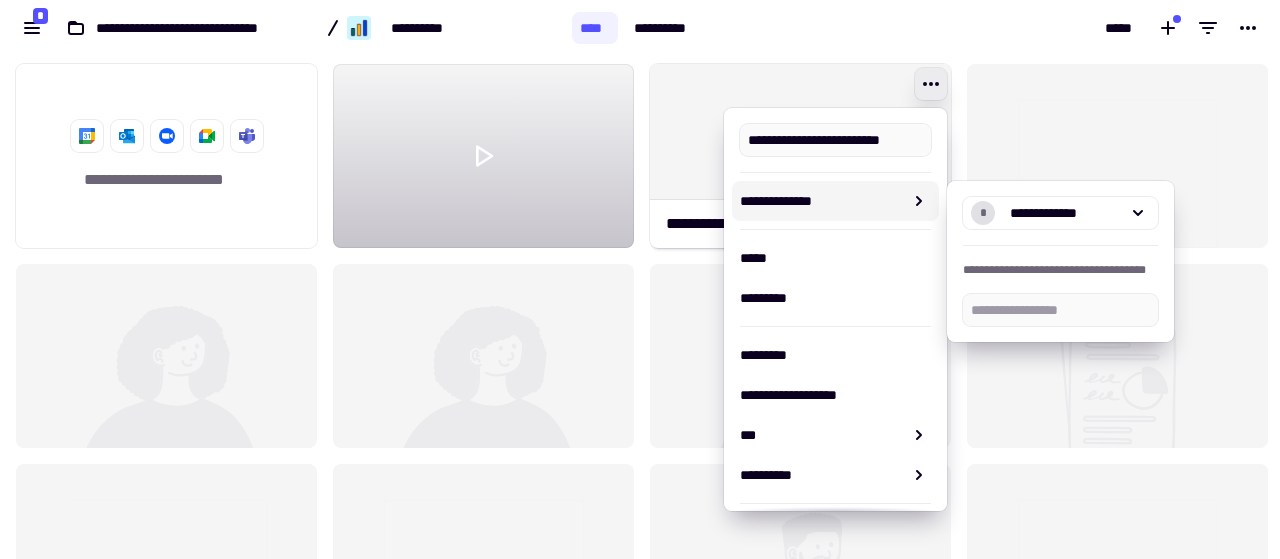 scroll, scrollTop: 0, scrollLeft: 0, axis: both 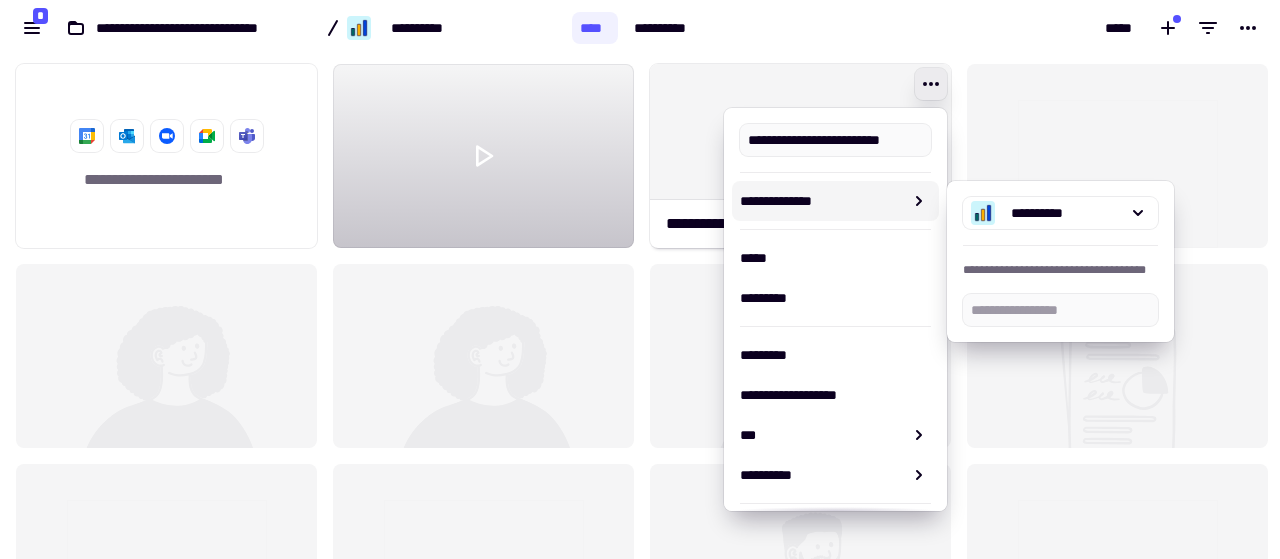 click on "*****" at bounding box center [994, 28] 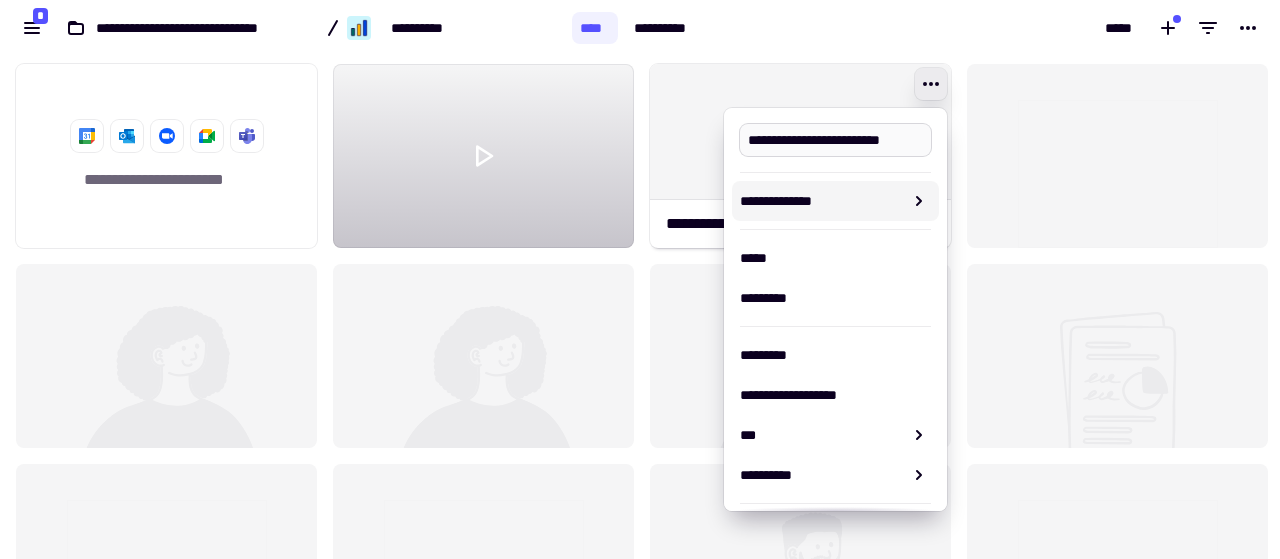click on "**********" at bounding box center (835, 140) 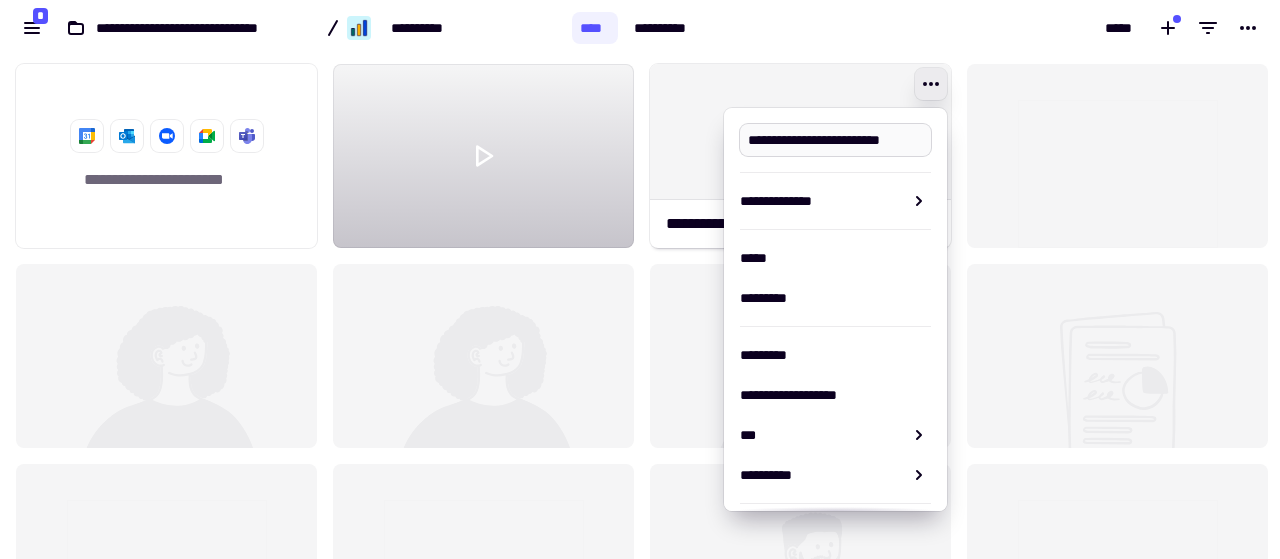 scroll, scrollTop: 0, scrollLeft: 4, axis: horizontal 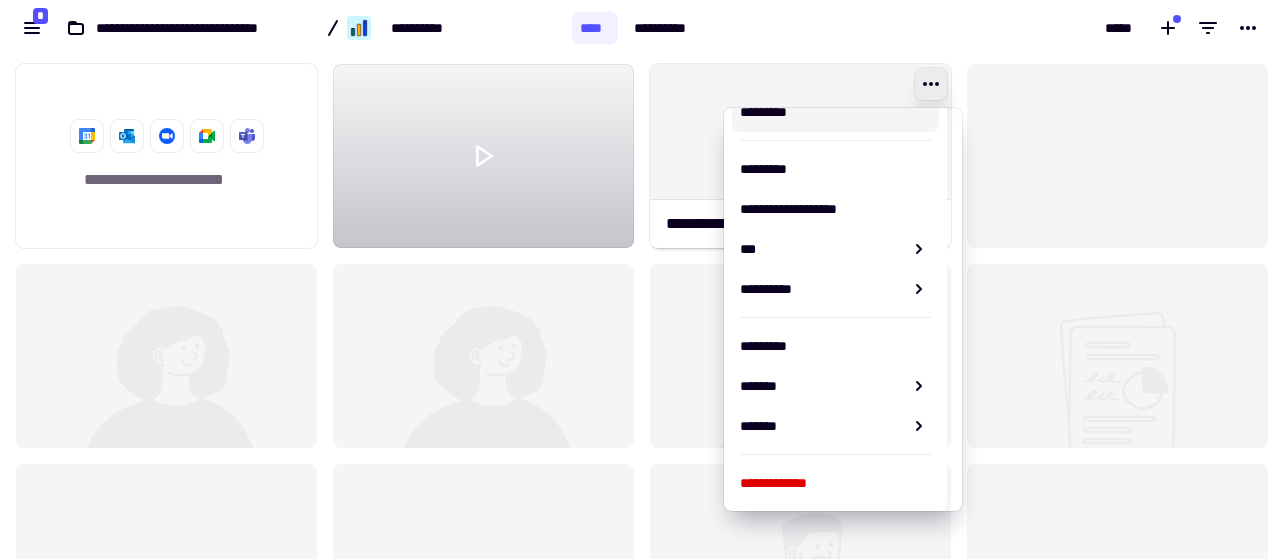 click 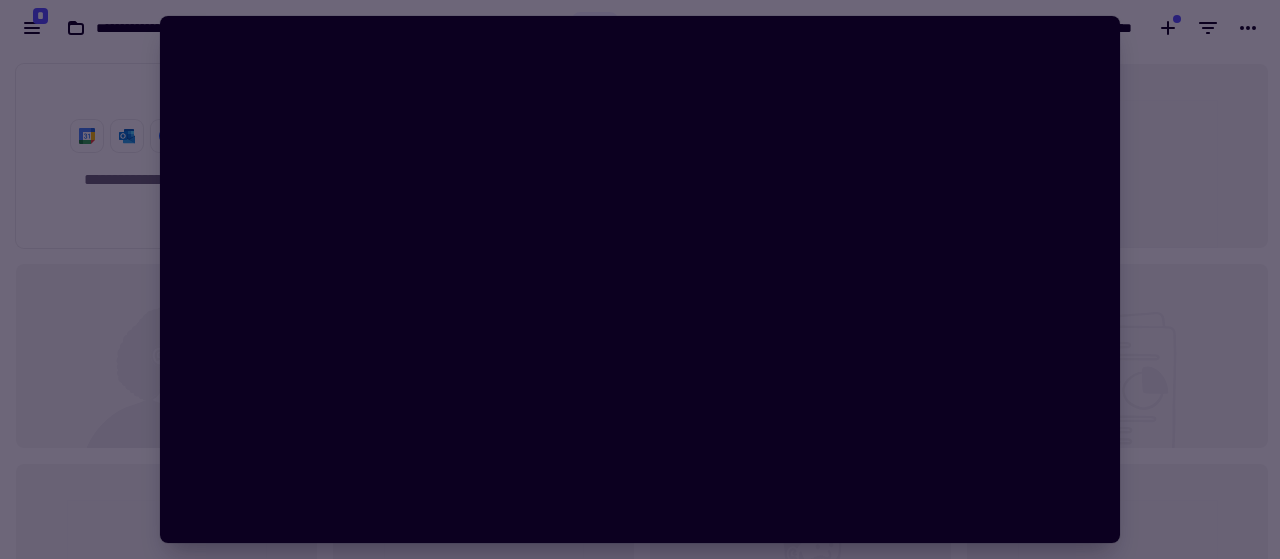 click at bounding box center (640, 279) 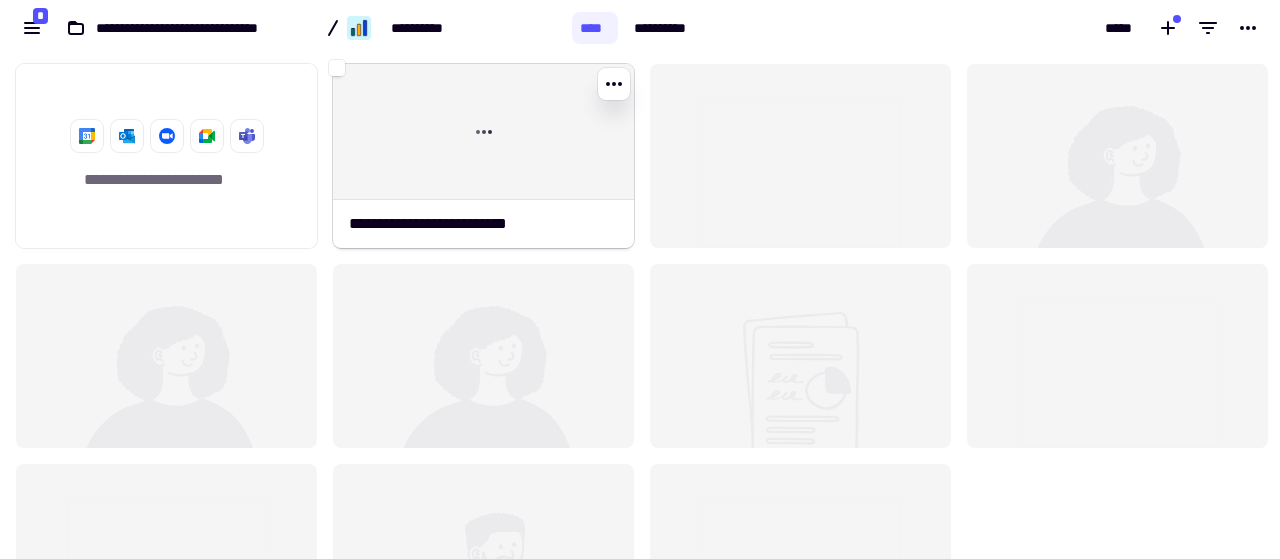 click 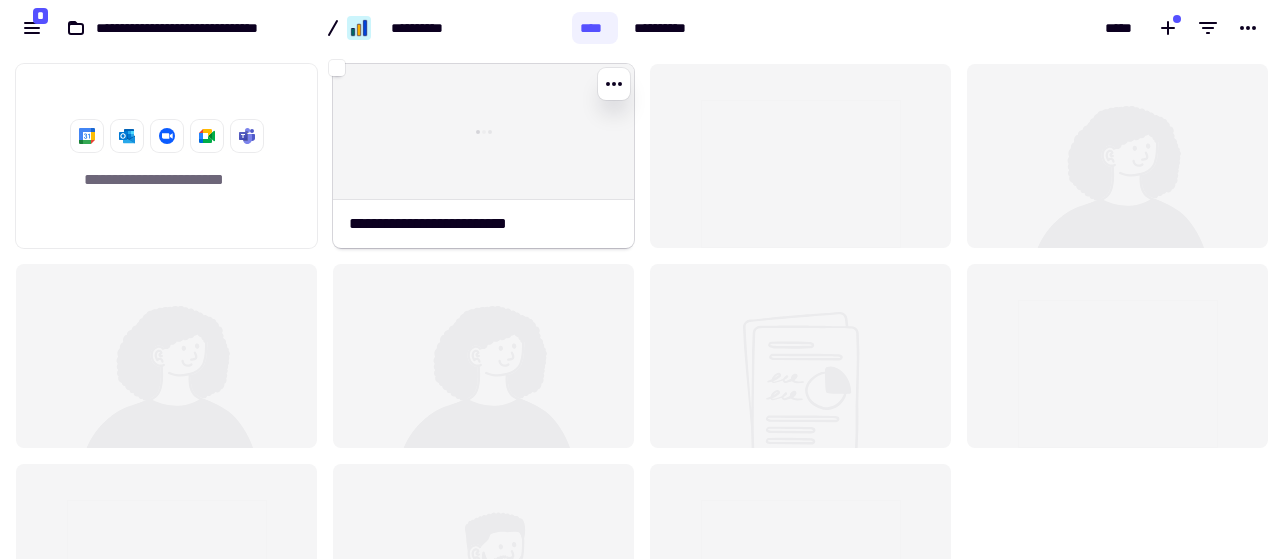 click 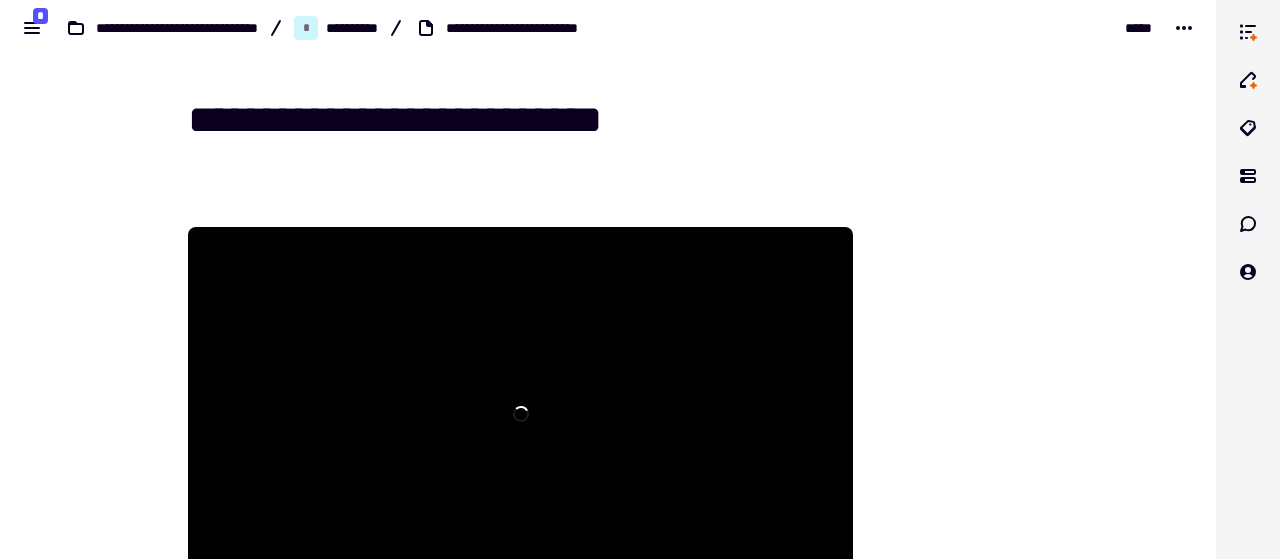 click at bounding box center (954, 29716) 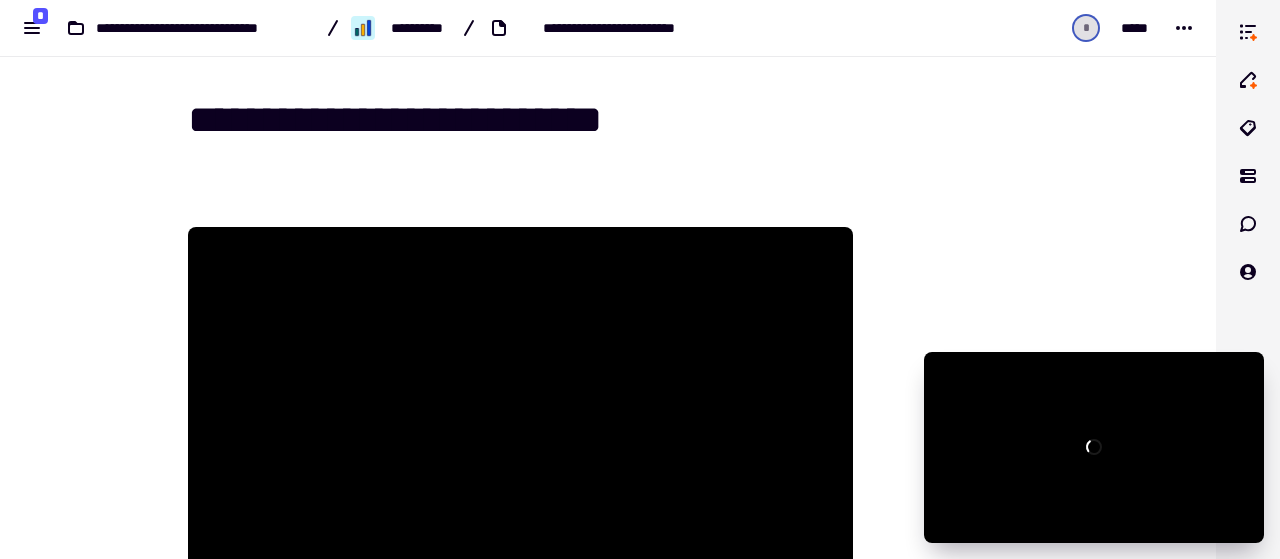 scroll, scrollTop: 1700, scrollLeft: 0, axis: vertical 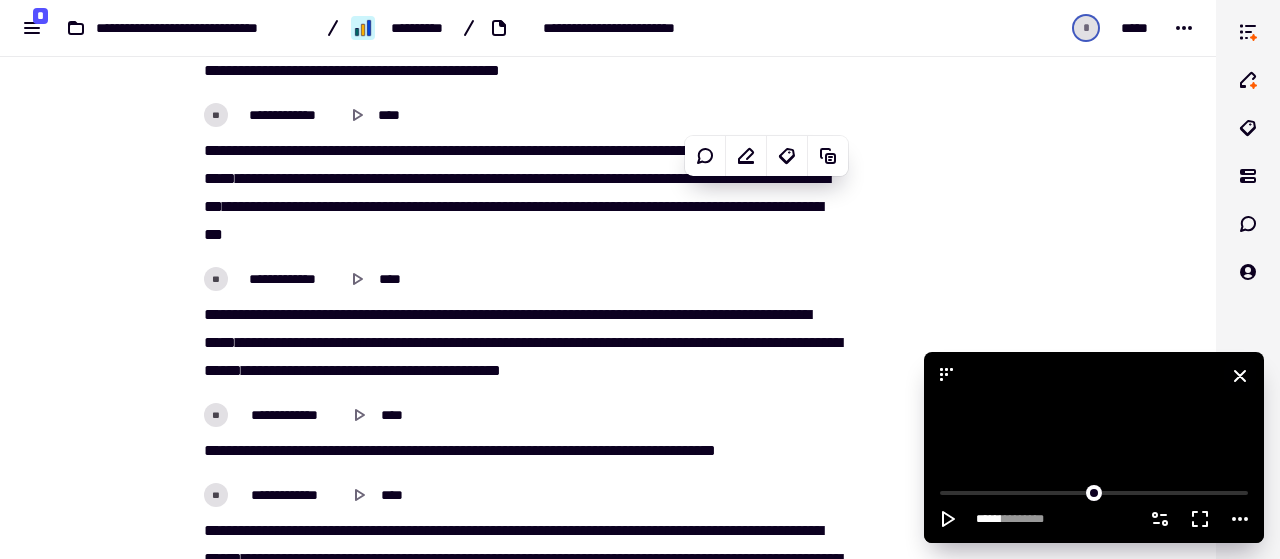 click 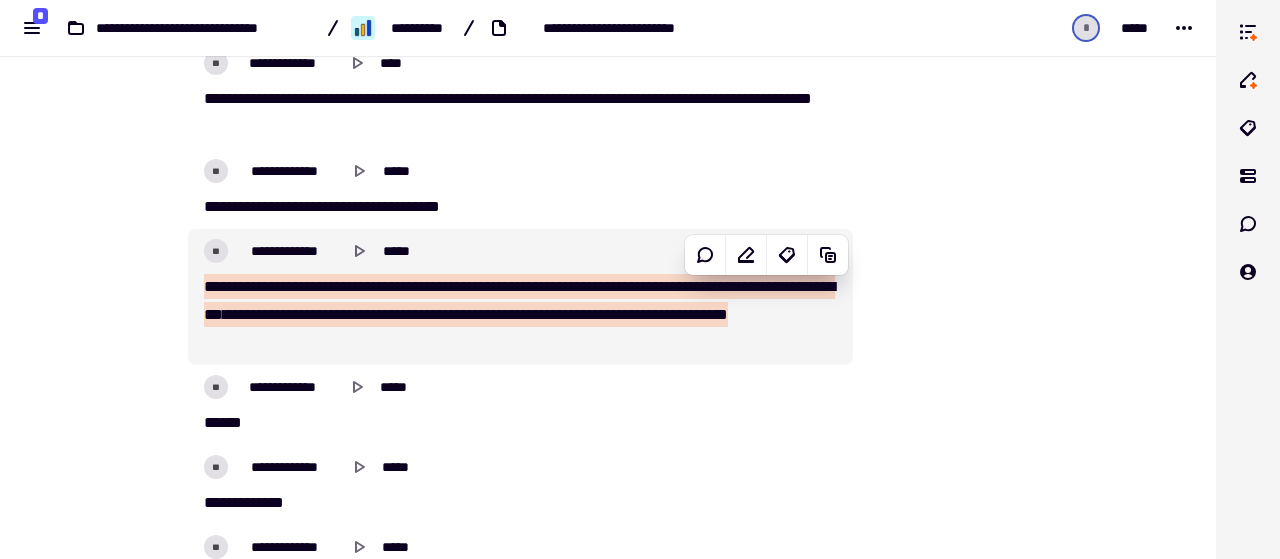 scroll, scrollTop: 9800, scrollLeft: 0, axis: vertical 